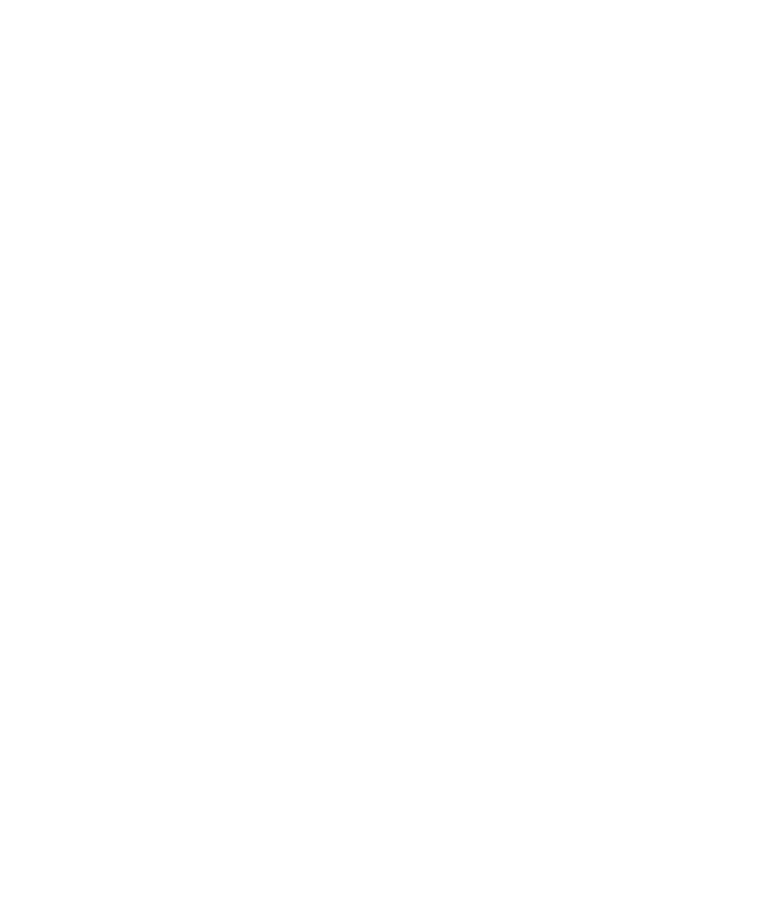scroll, scrollTop: 0, scrollLeft: 0, axis: both 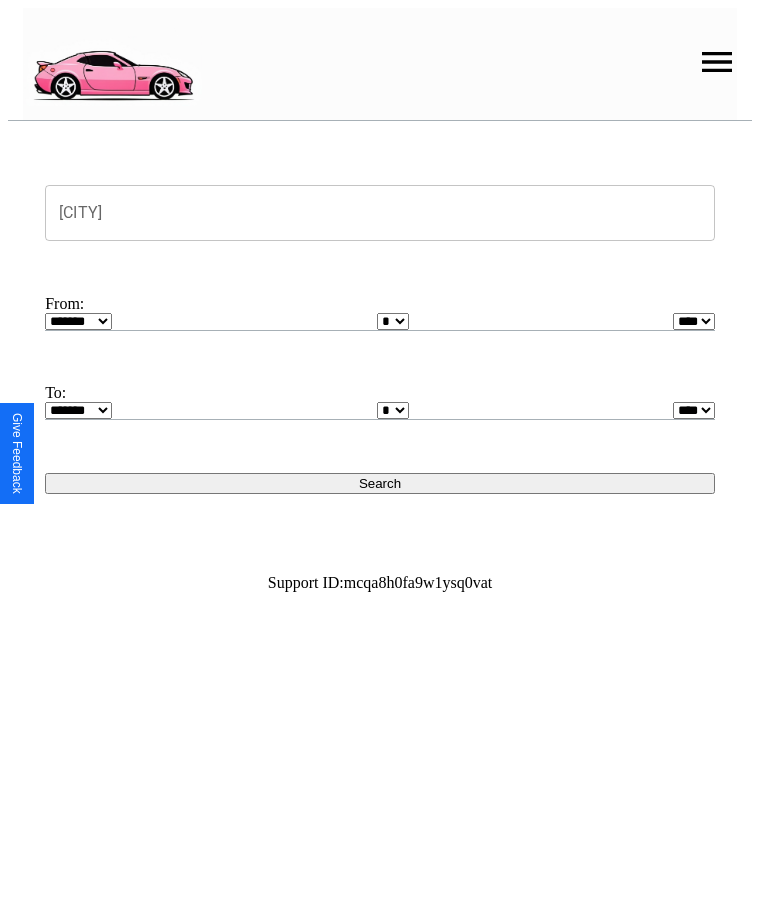 click at bounding box center [717, 62] 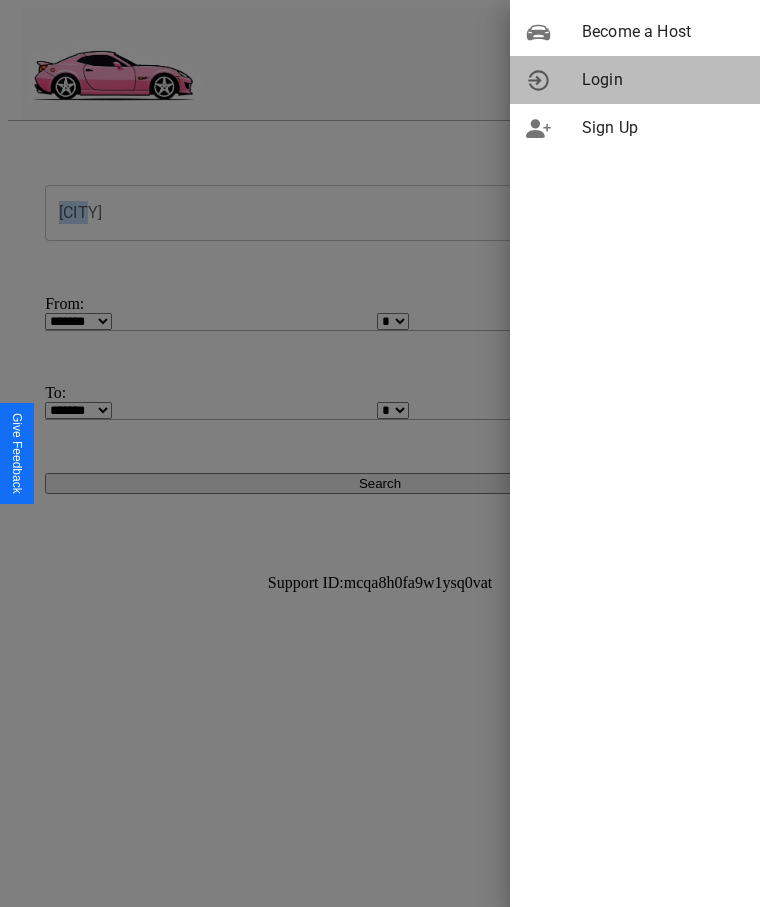 click on "Login" at bounding box center [663, 80] 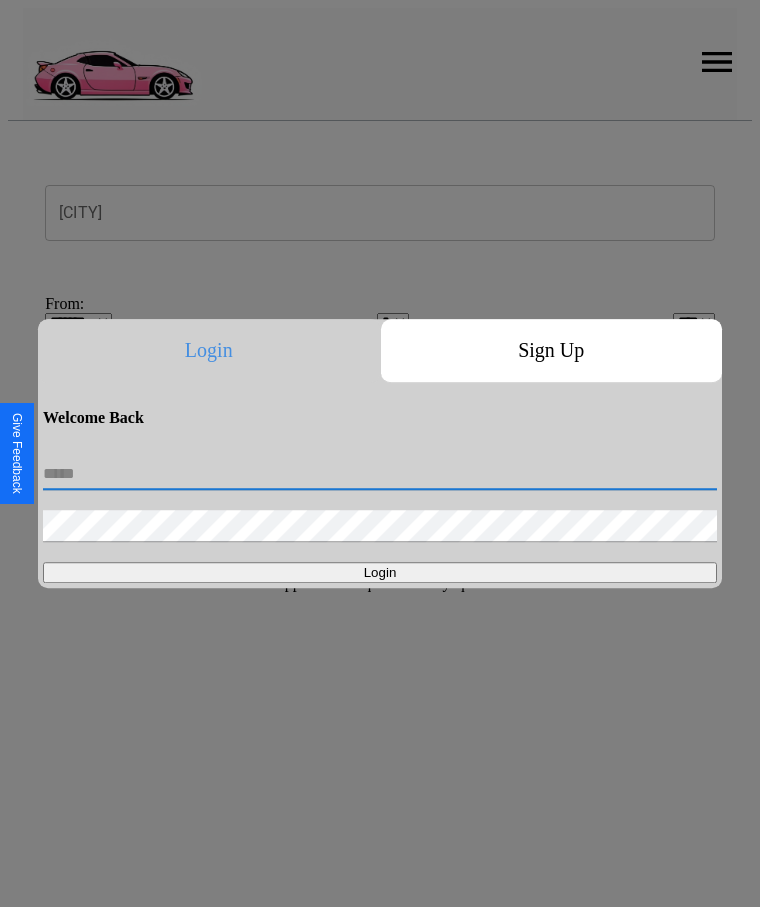 click at bounding box center [380, 474] 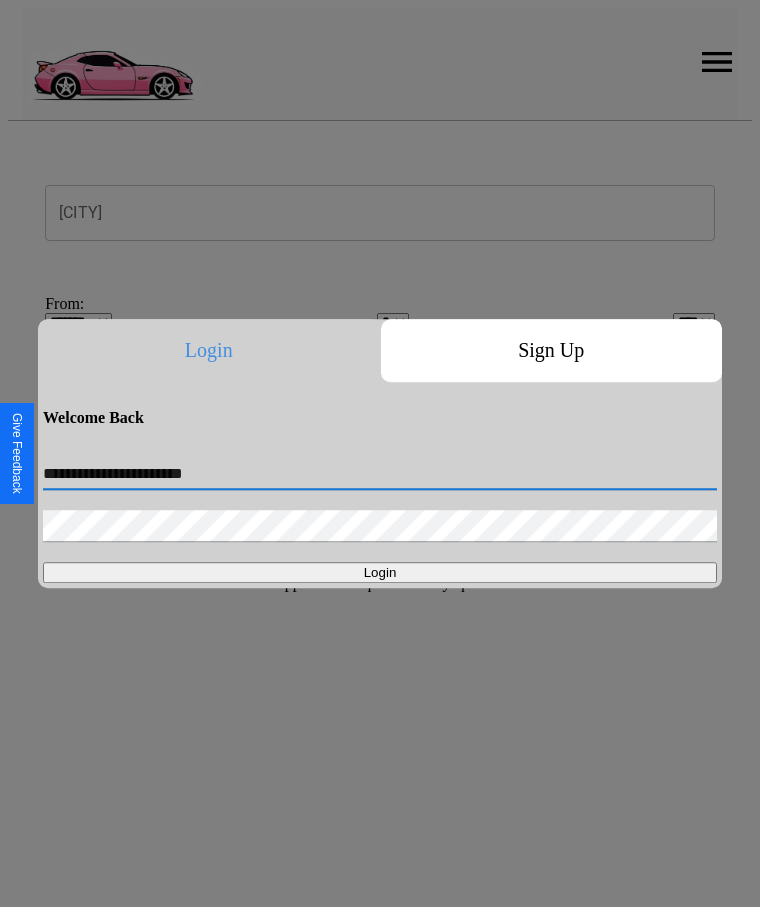 type on "**********" 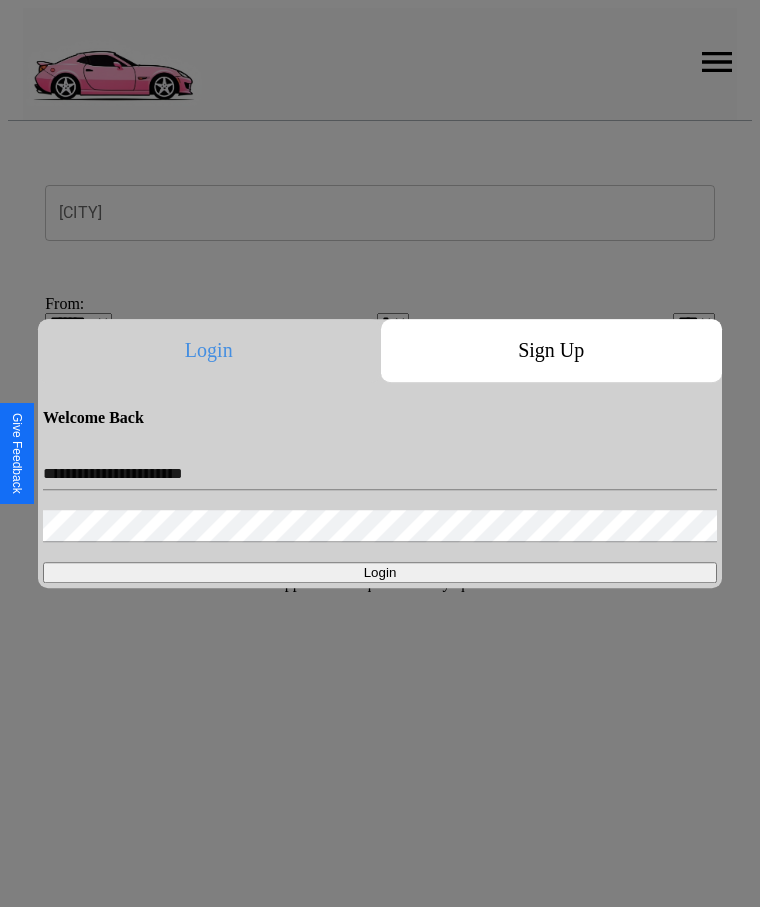 click on "Login" at bounding box center (380, 572) 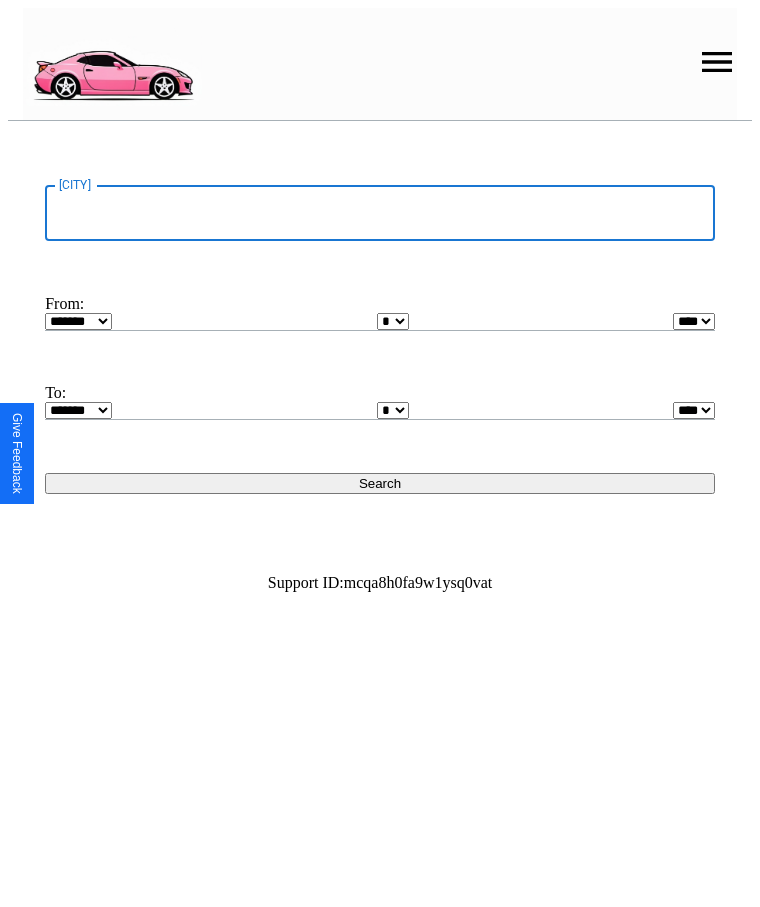 click on "[CITY]" at bounding box center [380, 213] 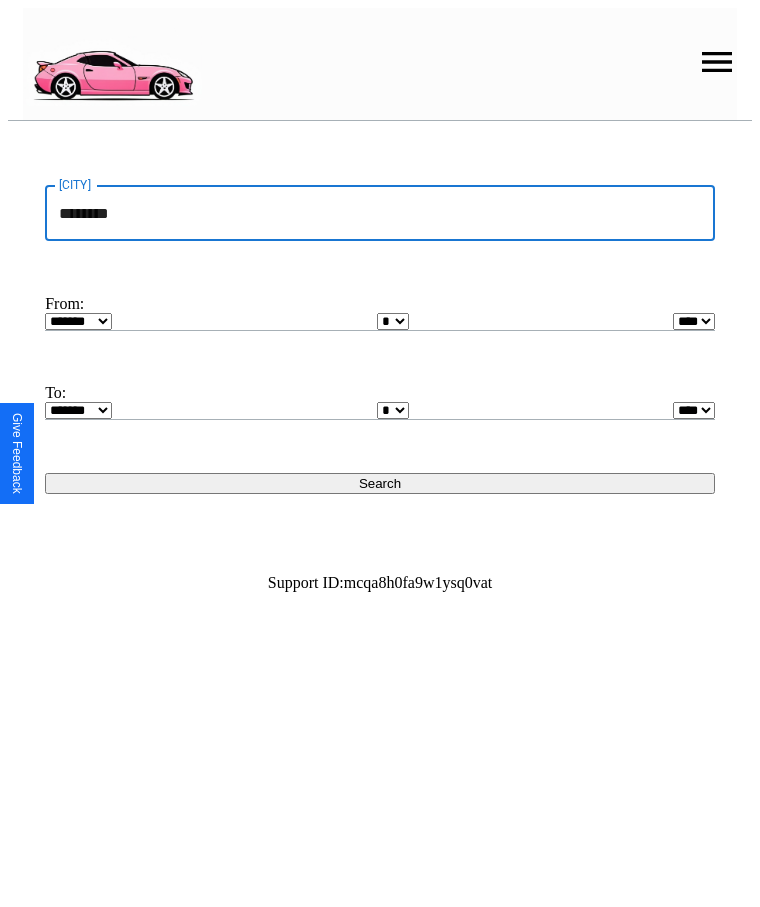 type on "********" 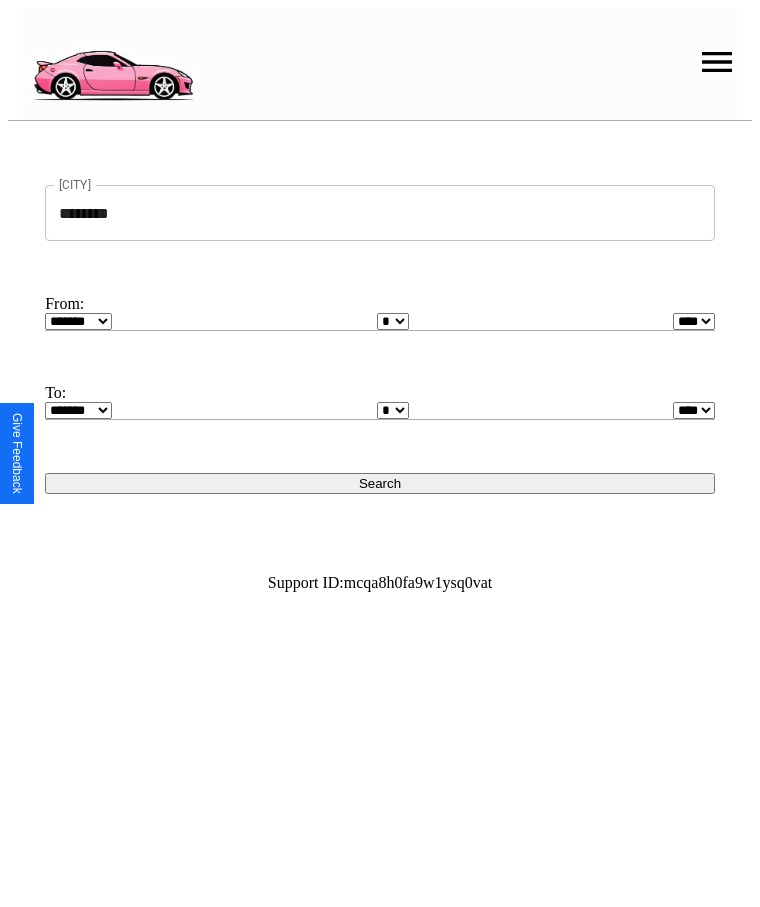 click on "******* ******** ***** ***** *** **** **** ****** ********* ******* ******** ********" at bounding box center (78, 321) 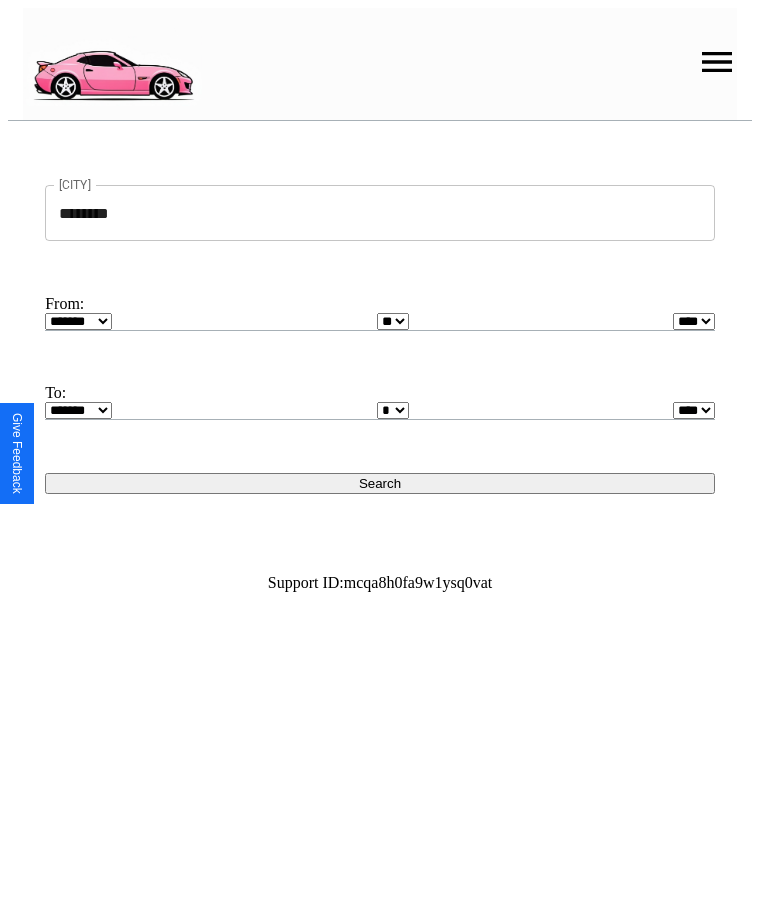 click on "**** **** **** **** **** **** **** **** **** ****" at bounding box center [694, 321] 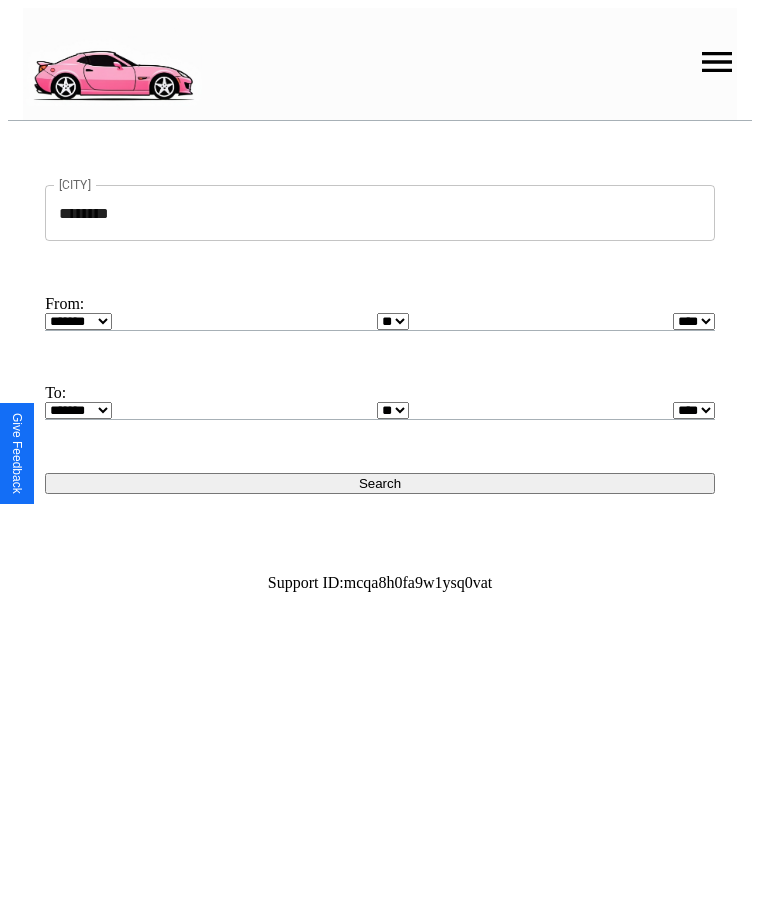 click on "* * * * * * * * * ** ** ** ** ** ** ** ** ** ** ** ** ** ** ** ** ** ** **" at bounding box center (393, 410) 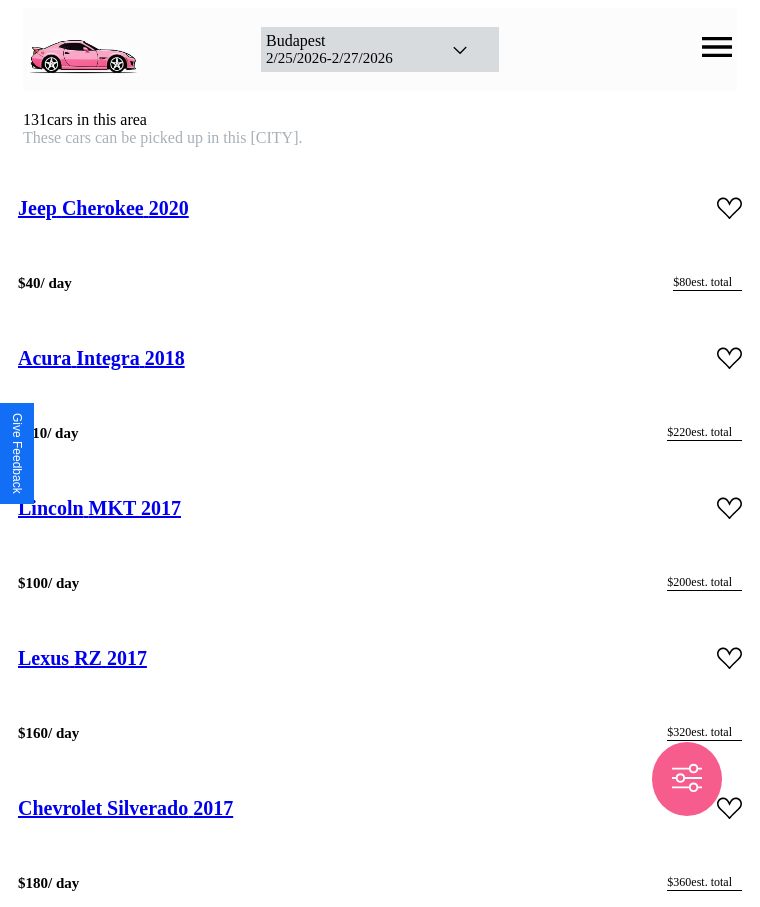 scroll, scrollTop: 36360, scrollLeft: 0, axis: vertical 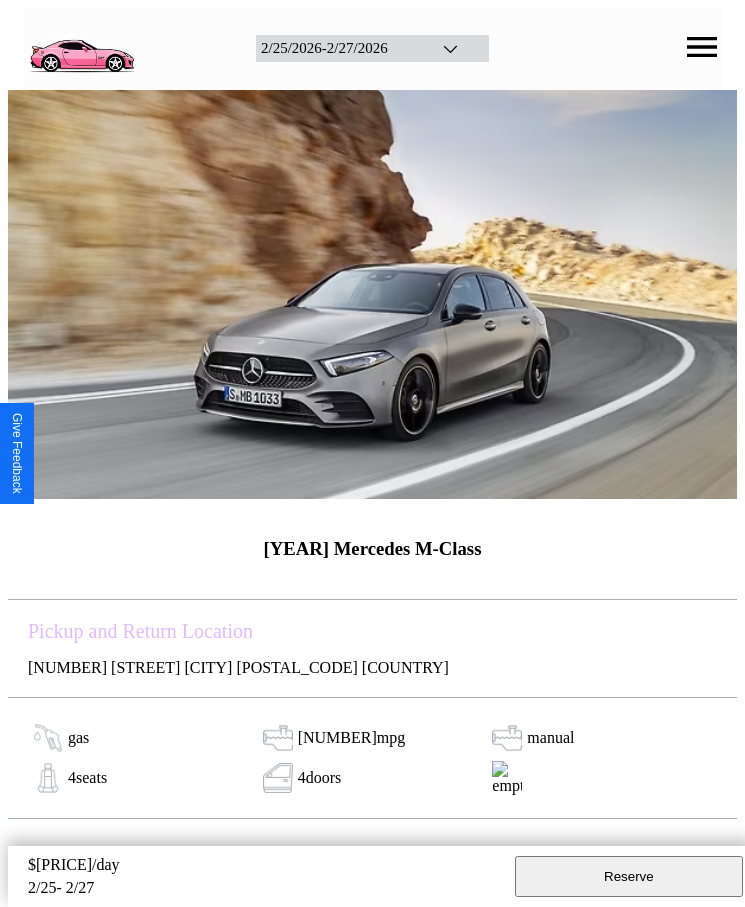 click on "Reserve" at bounding box center (629, 876) 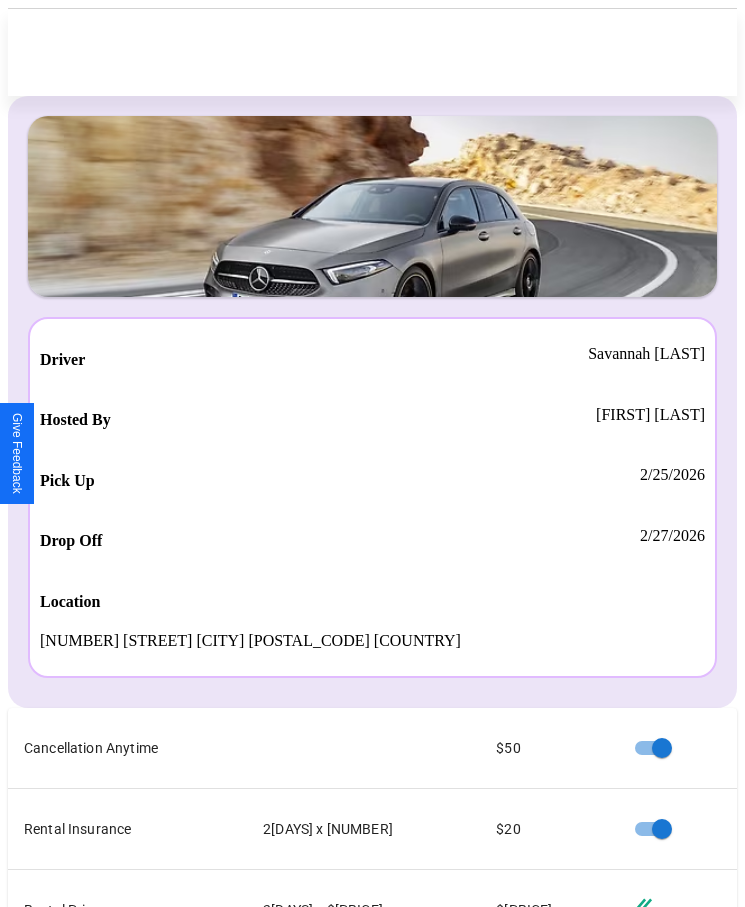 scroll, scrollTop: 23, scrollLeft: 0, axis: vertical 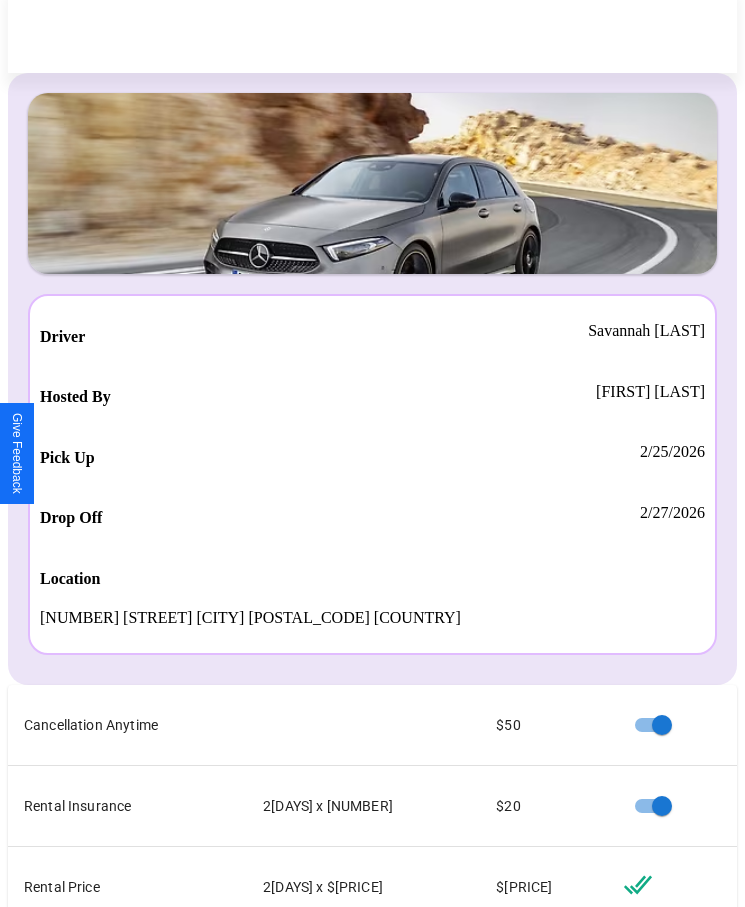 click on "Checkout" at bounding box center [530, 1118] 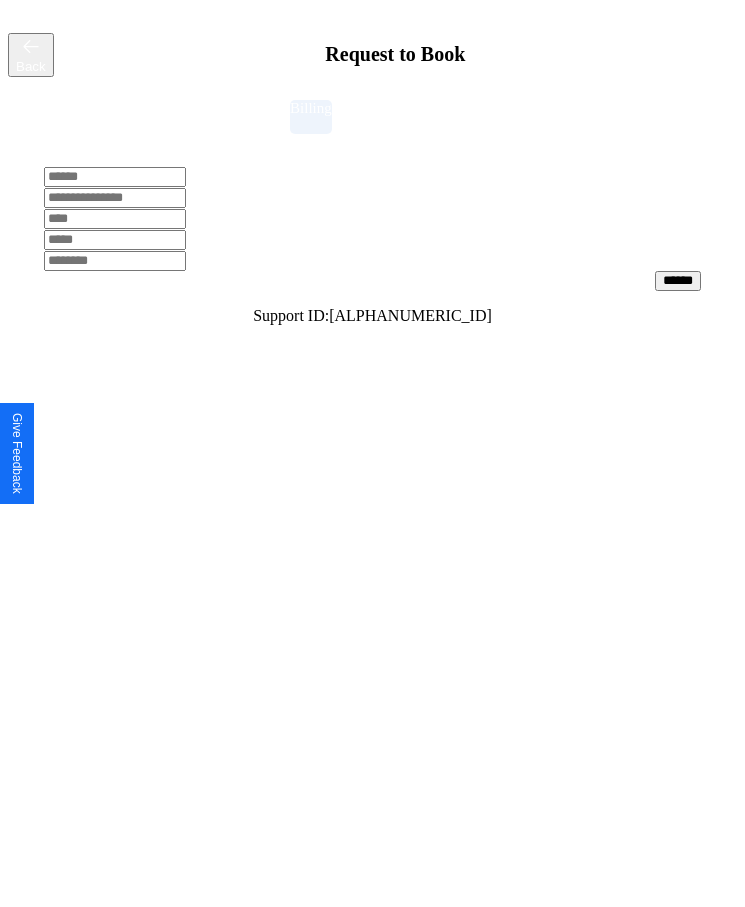 scroll, scrollTop: 0, scrollLeft: 0, axis: both 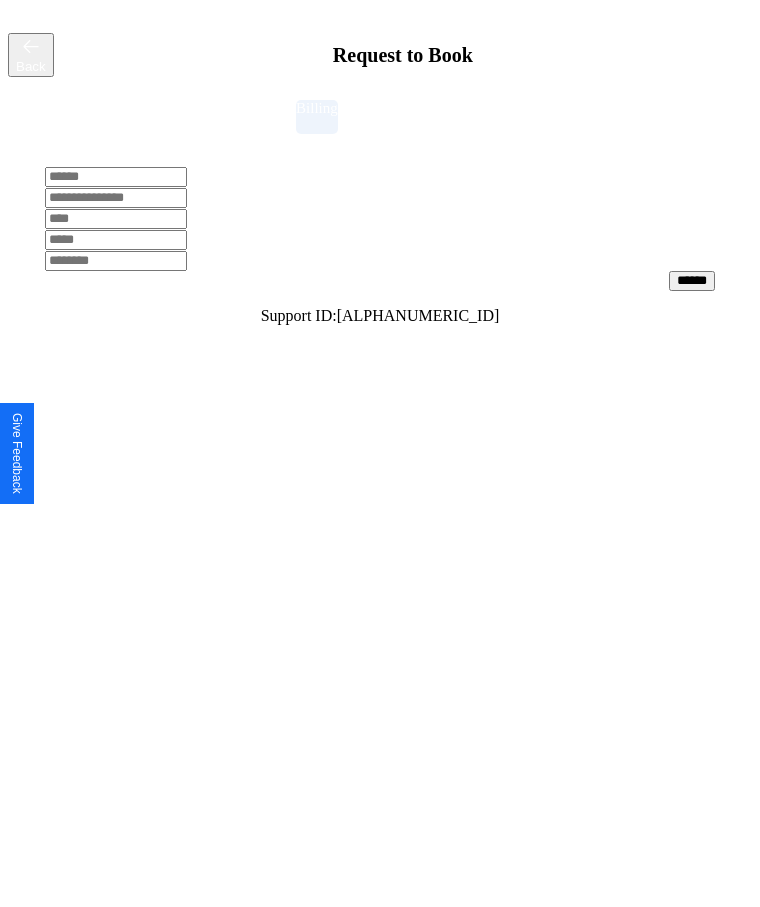 click at bounding box center [116, 177] 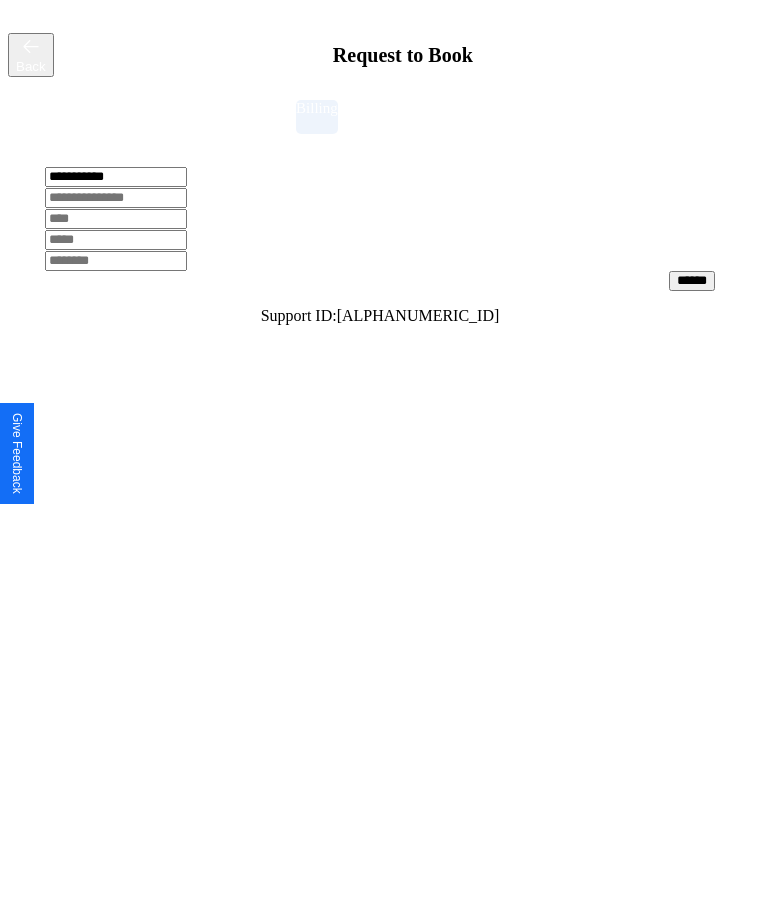 type on "**********" 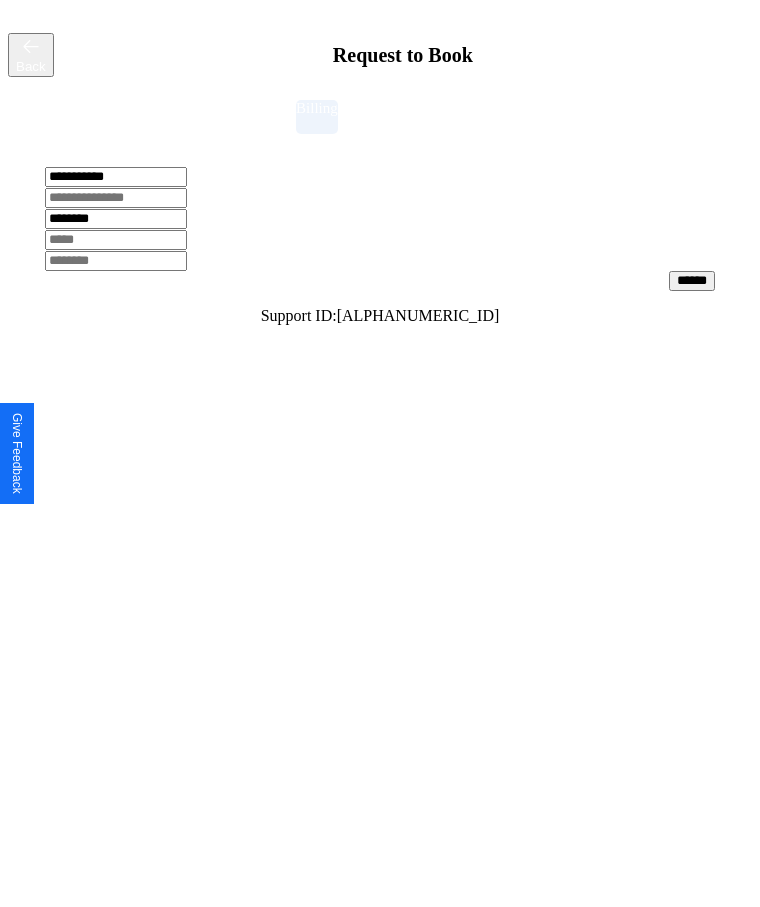 type on "********" 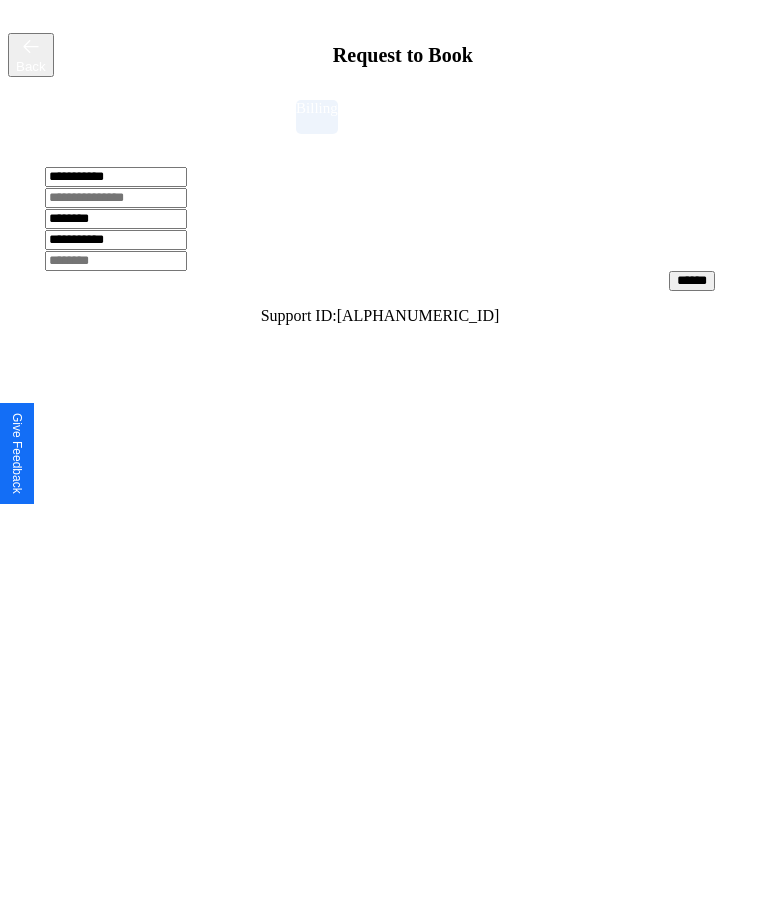 type on "**********" 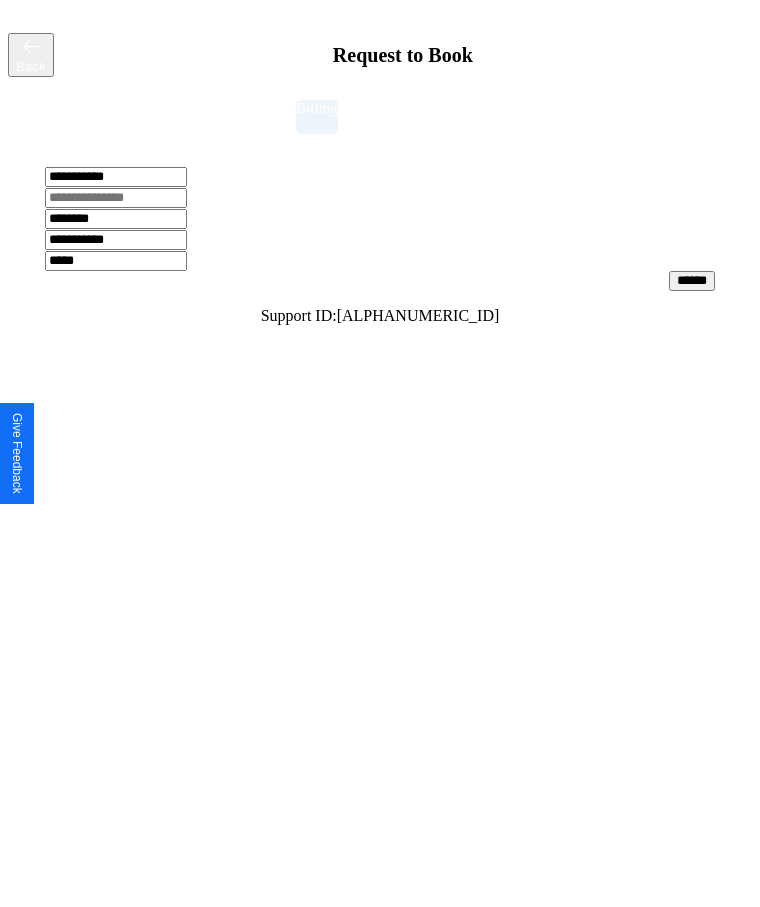type on "*****" 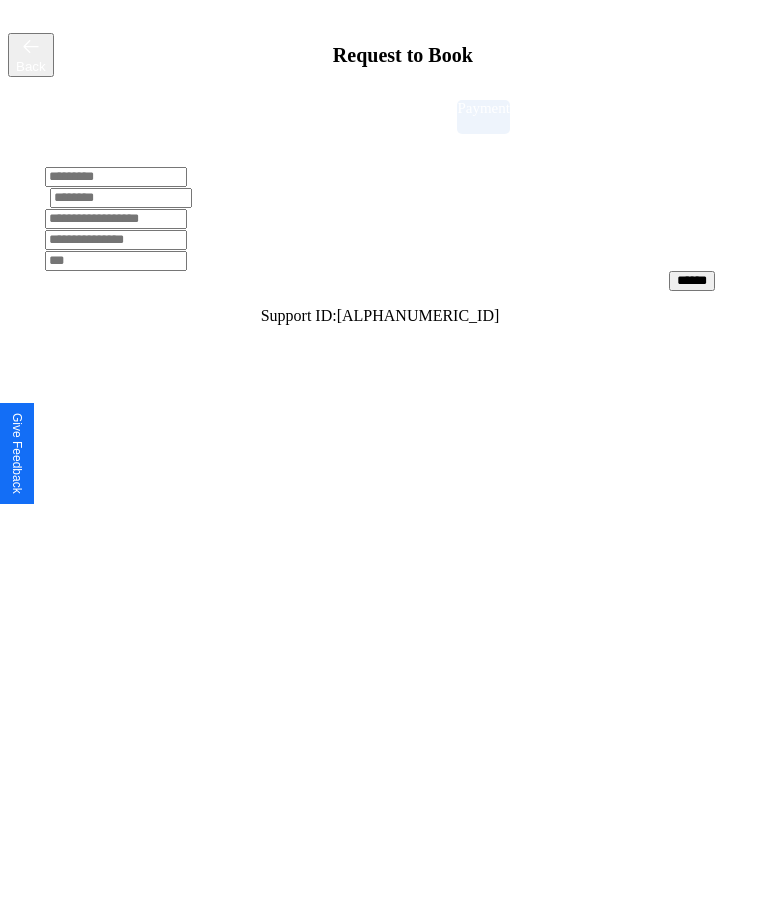 click at bounding box center (116, 177) 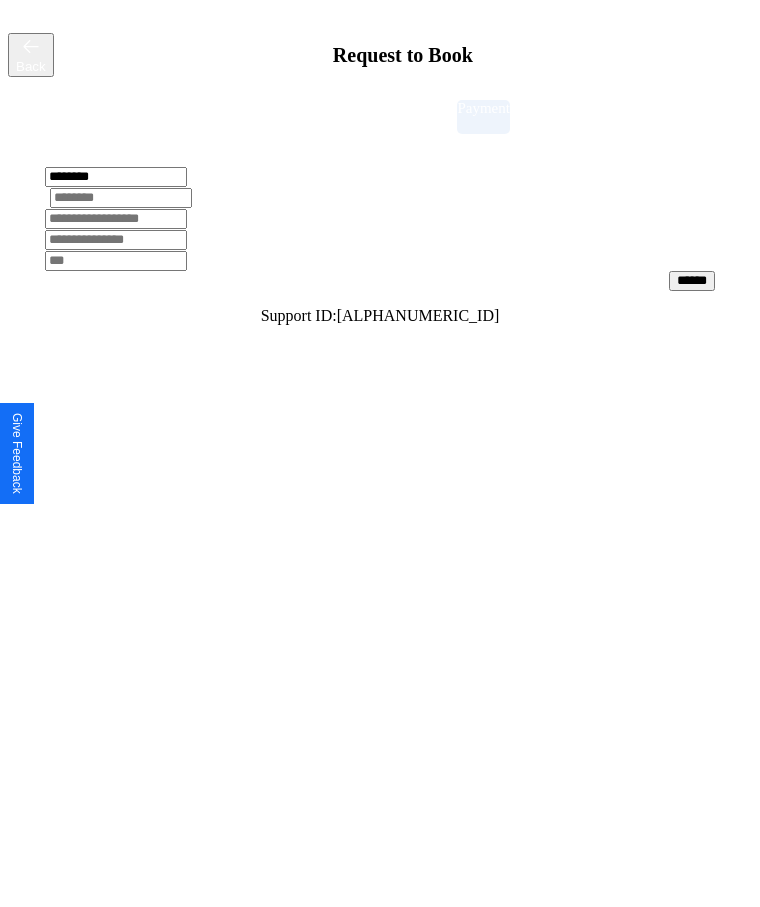 type on "********" 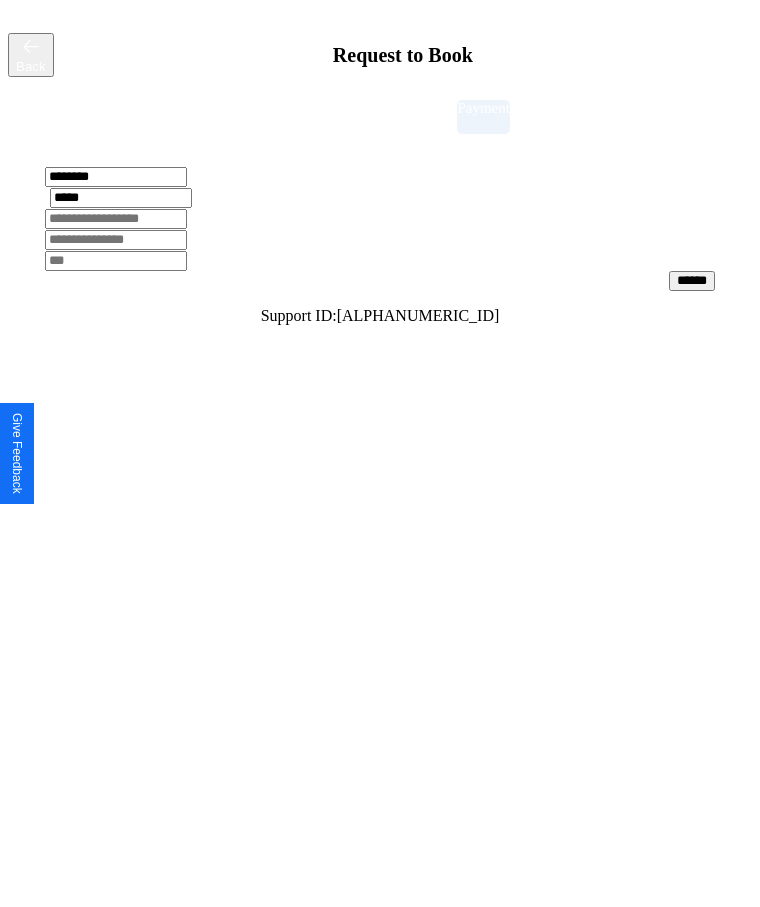 type on "*****" 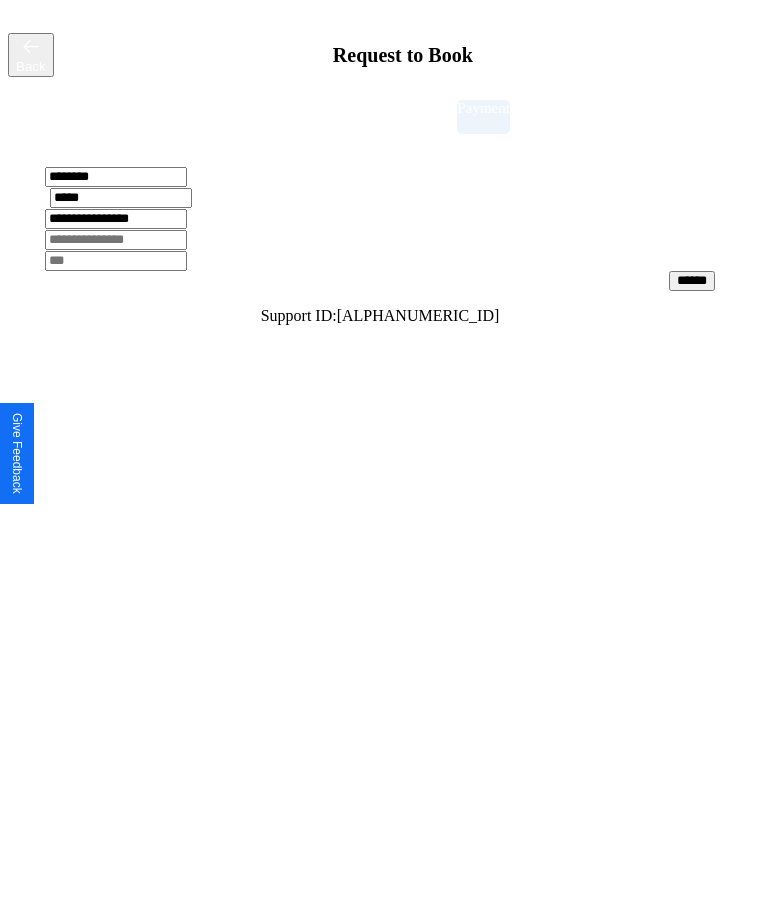 type on "**********" 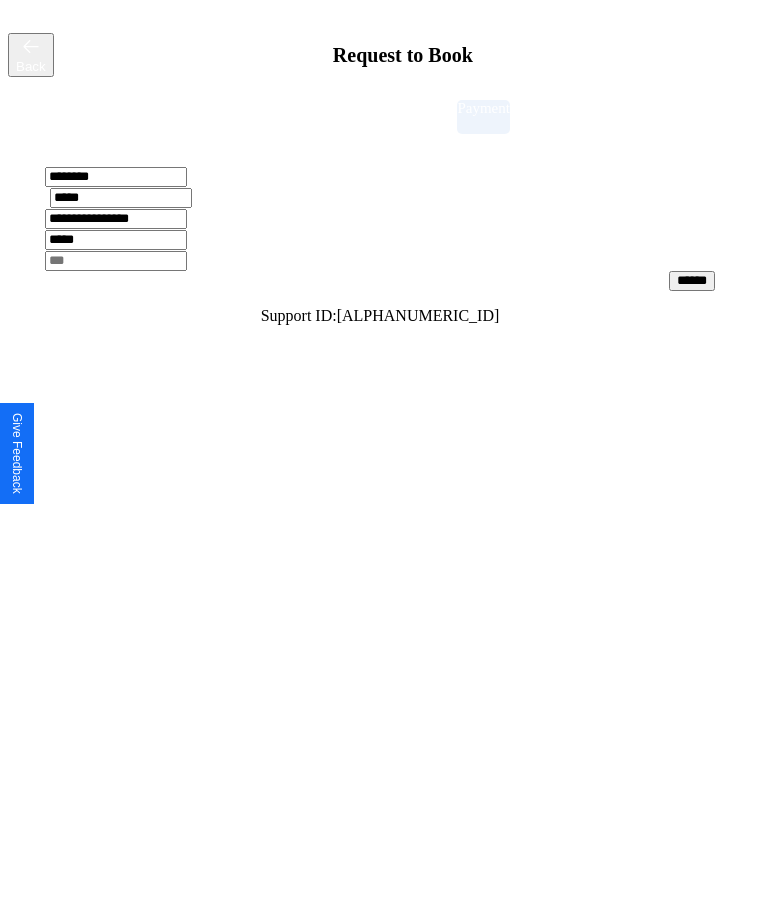 type on "*****" 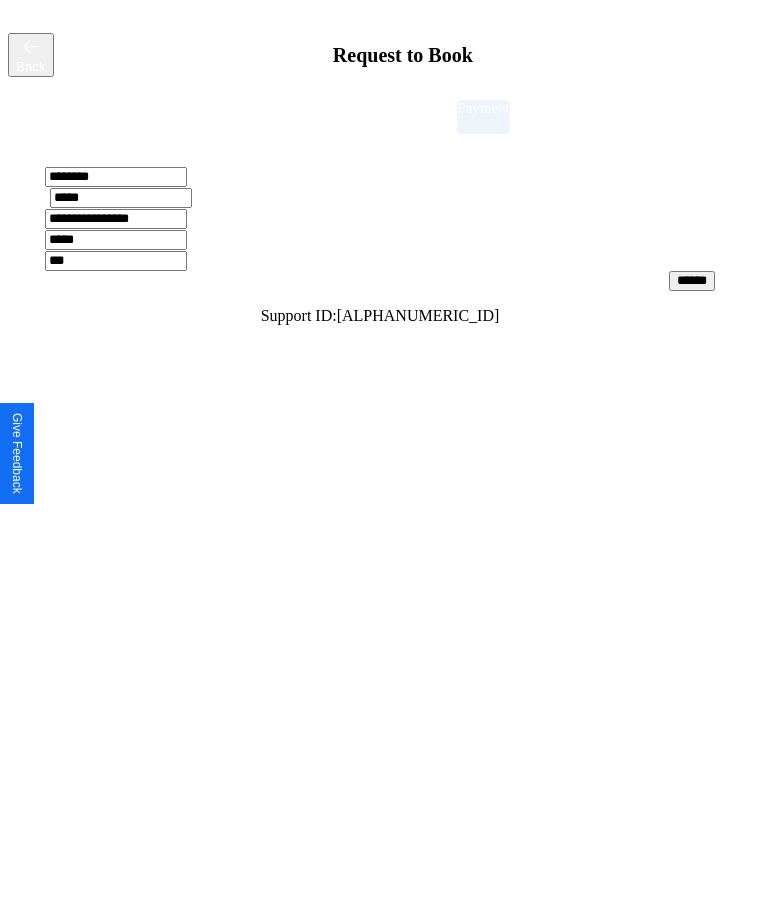 type on "***" 